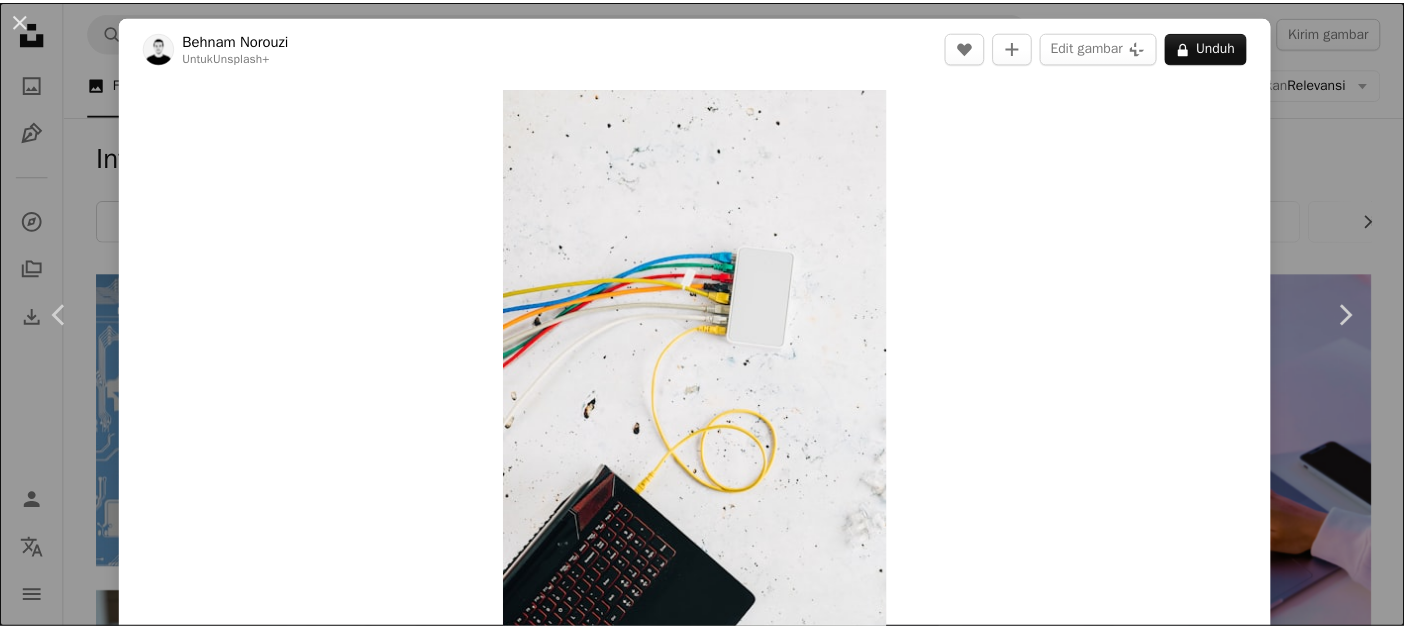 scroll, scrollTop: 7499, scrollLeft: 0, axis: vertical 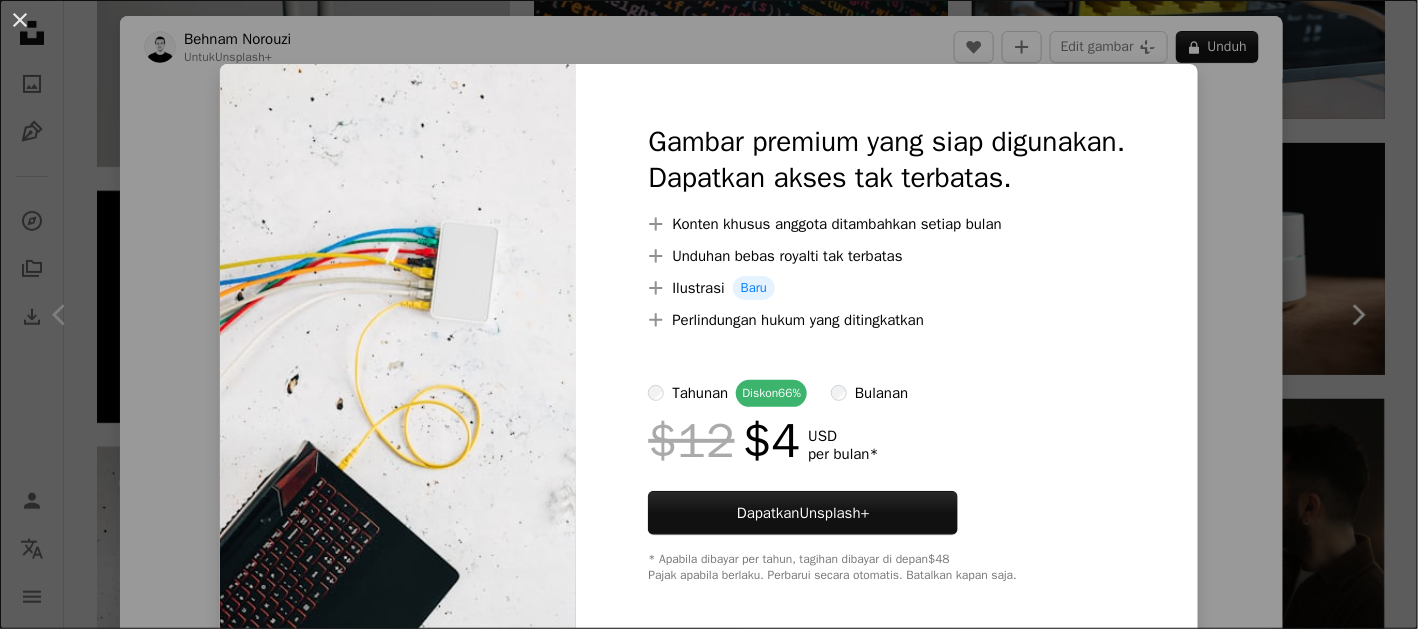 click on "An X shape Gambar premium yang siap digunakan. Dapatkan akses tak terbatas. A plus sign Konten khusus anggota ditambahkan setiap bulan A plus sign Unduhan bebas royalti tak terbatas A plus sign Ilustrasi  Baru A plus sign Perlindungan hukum yang ditingkatkan tahunan Diskon  66% bulanan $12   $4 USD per bulan * Dapatkan  Unsplash+ * Apabila dibayar per tahun, tagihan dibayar di depan  $48 Pajak apabila berlaku. Perbarui secara otomatis. Batalkan kapan saja." at bounding box center (709, 314) 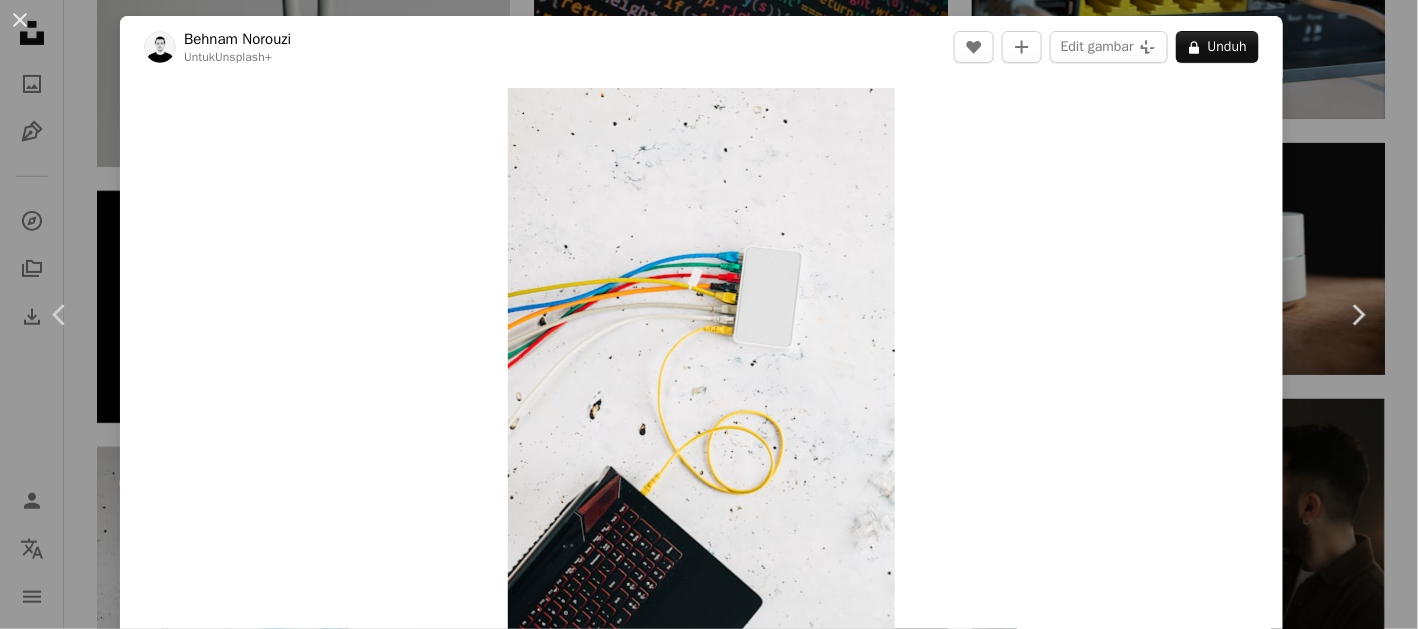 click on "An X shape Chevron left Chevron right Behnam Norouzi Untuk Unsplash+ A heart A plus sign Edit gambar Plus sign for Unsplash+ A lock Unduh Zoom in A forward-right arrow Bagikan More Actions Calendar outlined Dipublikasikan pada [DAY] [MONTH] [YEAR] Safety Dilisensikan di bawah Lisensi Unsplash+ Teknologi komputer jaringan Internet perangkat keras kabel sakelar Kabel Hub Adaptor Kabel Internet Kabel LAN Latar belakang Dari seri ini Chevron right Plus sign for Unsplash+ Plus sign for Unsplash+ Plus sign for Unsplash+ Plus sign for Unsplash+ Plus sign for Unsplash+ Plus sign for Unsplash+ Plus sign for Unsplash+ Plus sign for Unsplash+ Gambar terkait Plus sign for Unsplash+ A heart A plus sign Annie Spratt Untuk Unsplash+ A lock Unduh Plus sign for Unsplash+ A heart A plus sign Getty Images Untuk Unsplash+ A lock Unduh Plus sign for Unsplash+ A heart A plus sign A. C. Untuk Unsplash+ A lock Unduh Plus sign for Unsplash+ A heart A plus sign Curated Lifestyle Untuk Unsplash+ A lock" at bounding box center (709, 314) 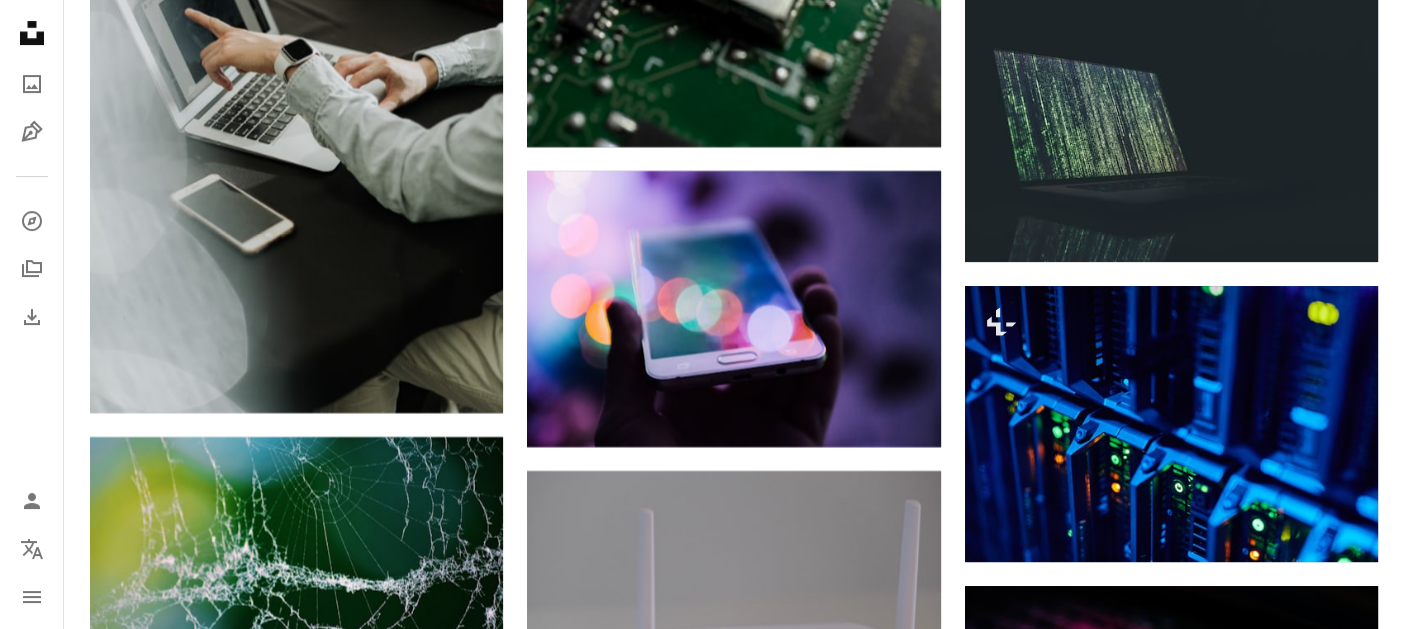 scroll, scrollTop: 15879, scrollLeft: 0, axis: vertical 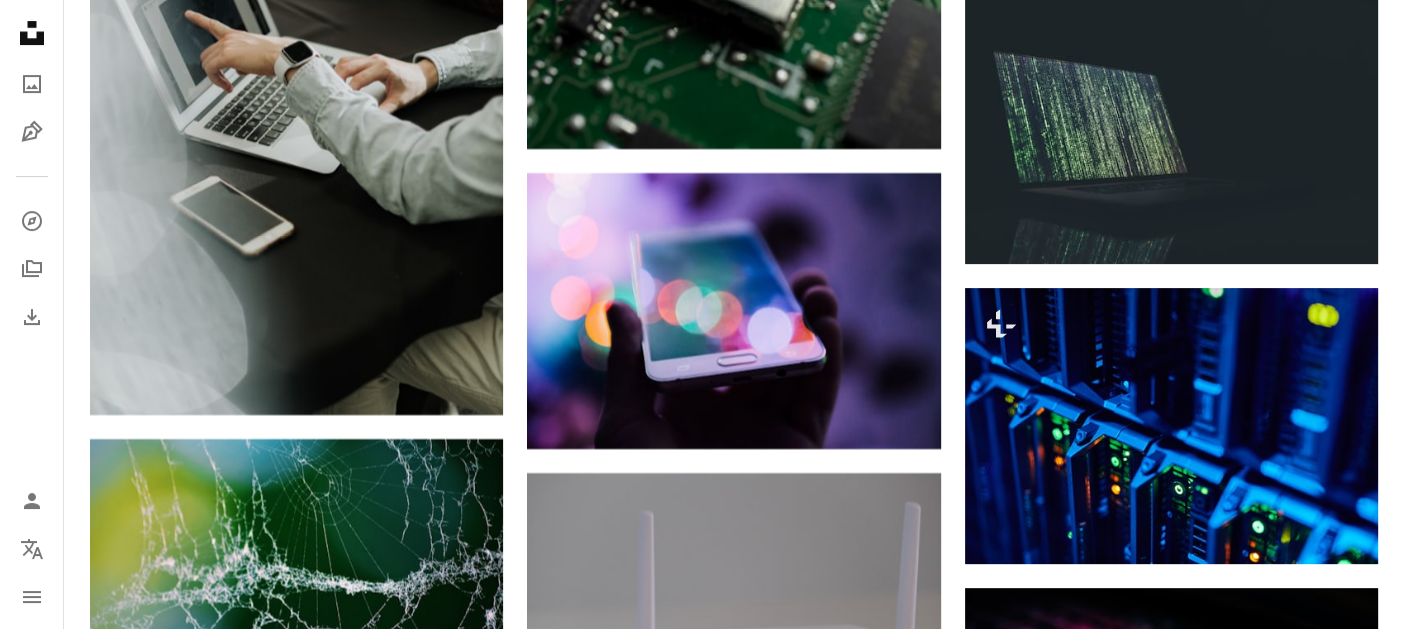 click at bounding box center (1171, 1325) 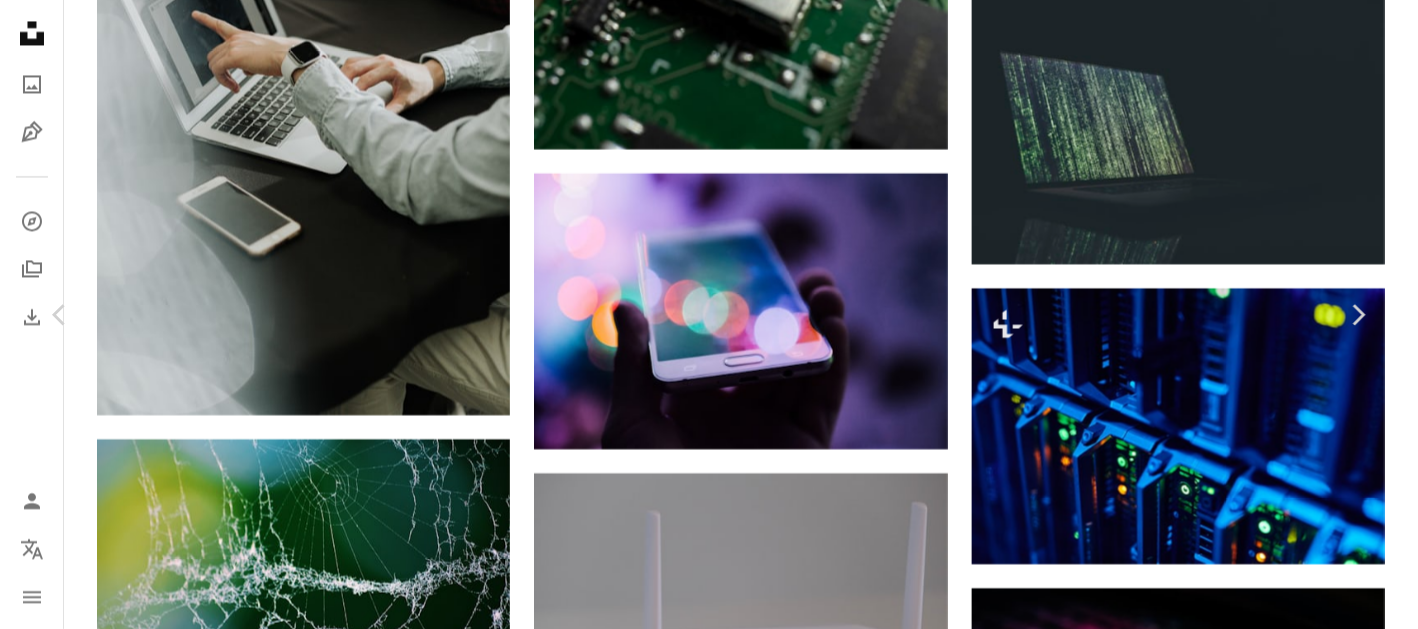 click on "An X shape Chevron left Chevron right Scott Rodgerson Tersedia untuk disewa A checkmark inside of a circle A heart A plus sign Edit gambar Plus sign for Unsplash+ Unduh gratis Chevron down Zoom in Tampilan 1.263.804 Unduhan 67.600 A forward-right arrow Bagikan Info icon Info More Actions Calendar outlined Dipublikasikan pada [DAY] [MONTH] [YEAR] Camera Canon, EOS REBEL T1i Safety Gratis digunakan di bawah Lisensi Unsplash Teknologi Tech peladen Teknologi Informasi pelabuhan Kabel Kabel Port komputer jaringan elektronika perangkat keras Kabel Wallpaper HD Telusuri gambar premium terkait di iStock | Hemat 20% dengan kode UNSPLASH20 Lihat lebih banyak di iStock ↗ Gambar terkait A heart A plus sign Anton Maksimov 5642.su Tersedia untuk disewa A checkmark inside of a circle Arrow pointing down A heart A plus sign Patrick Turner Tersedia untuk disewa A checkmark inside of a circle Arrow pointing down A heart A plus sign Jandira Sonnendeck Tersedia untuk disewa A checkmark inside of a circle Arrow pointing down" at bounding box center [709, 4366] 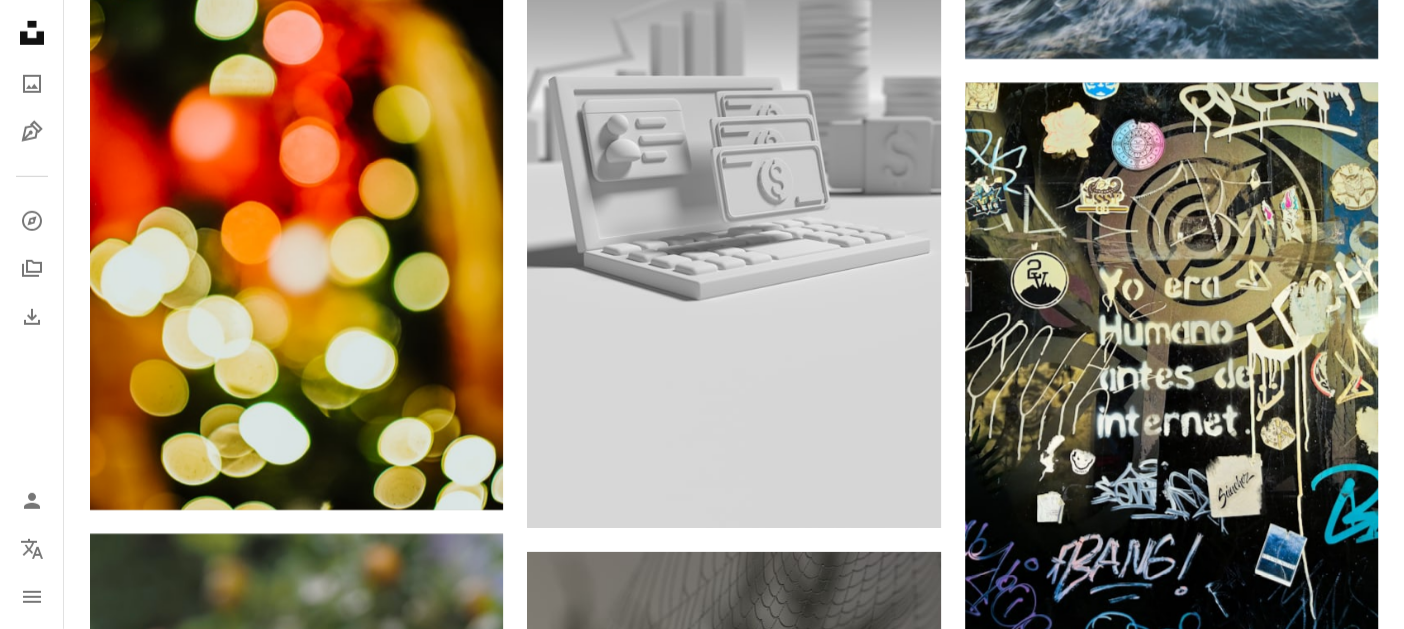 scroll, scrollTop: 29143, scrollLeft: 0, axis: vertical 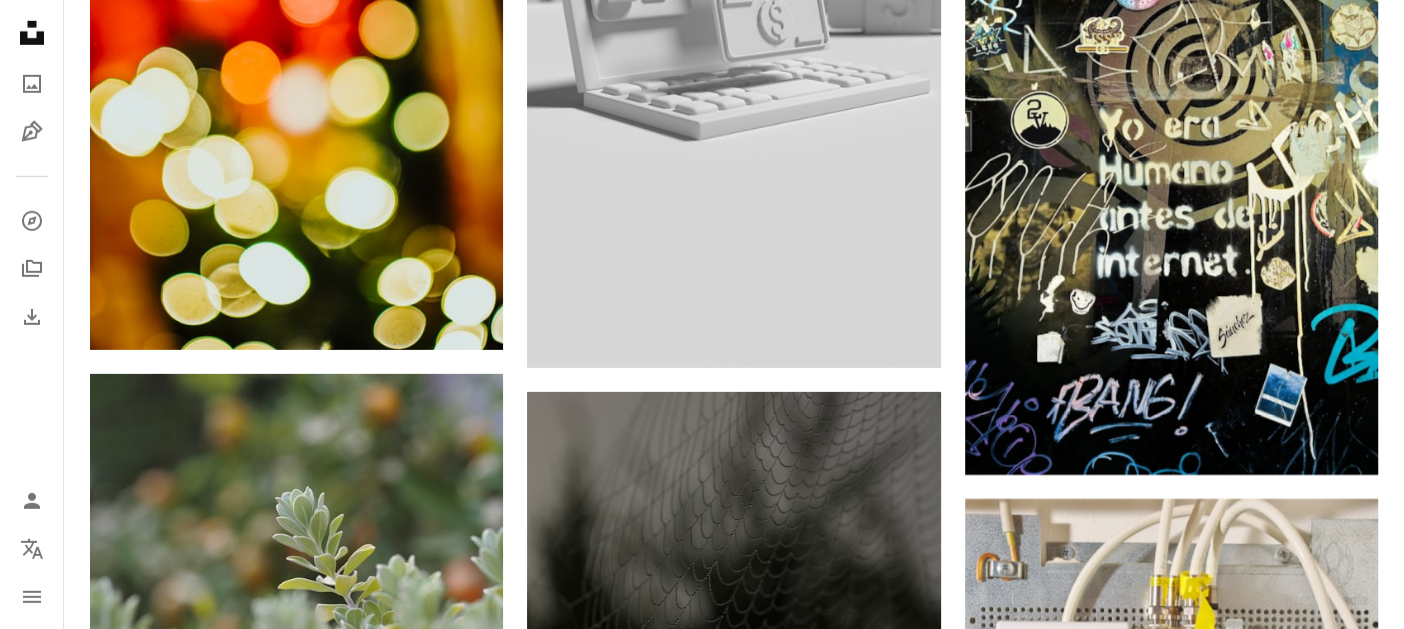 click at bounding box center [296, 846] 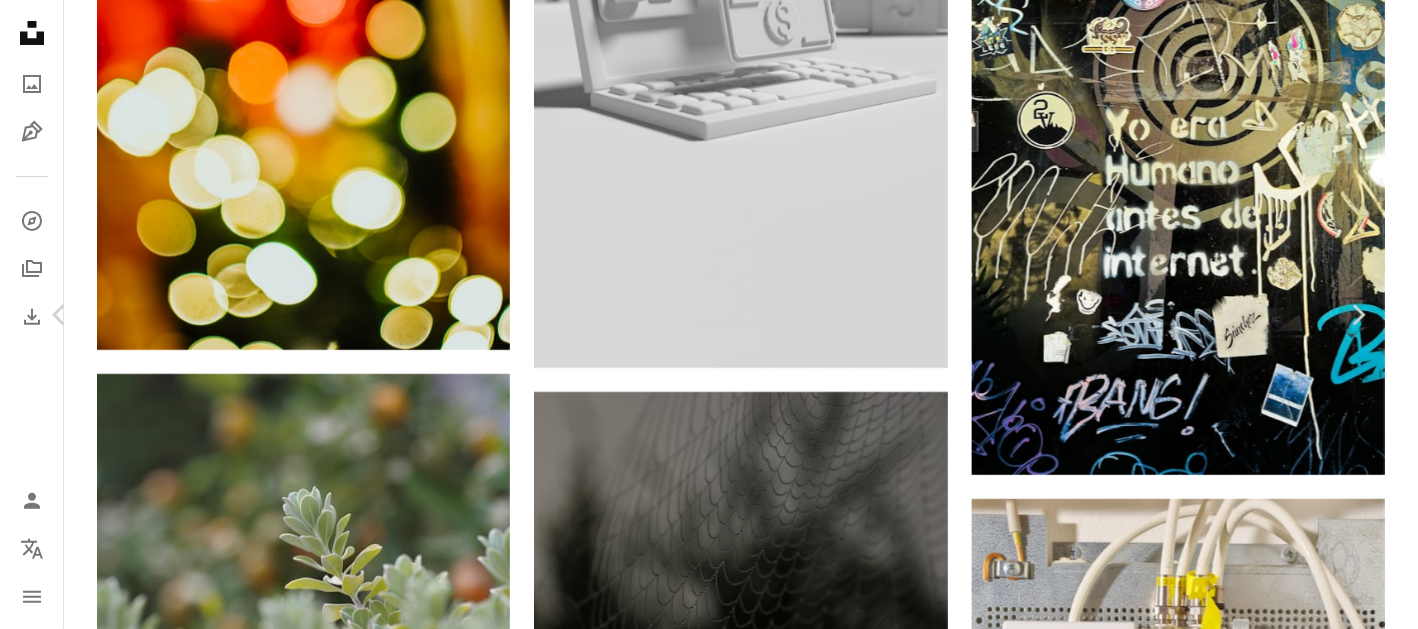 click on "A lock   Unduh" at bounding box center (1217, 5601) 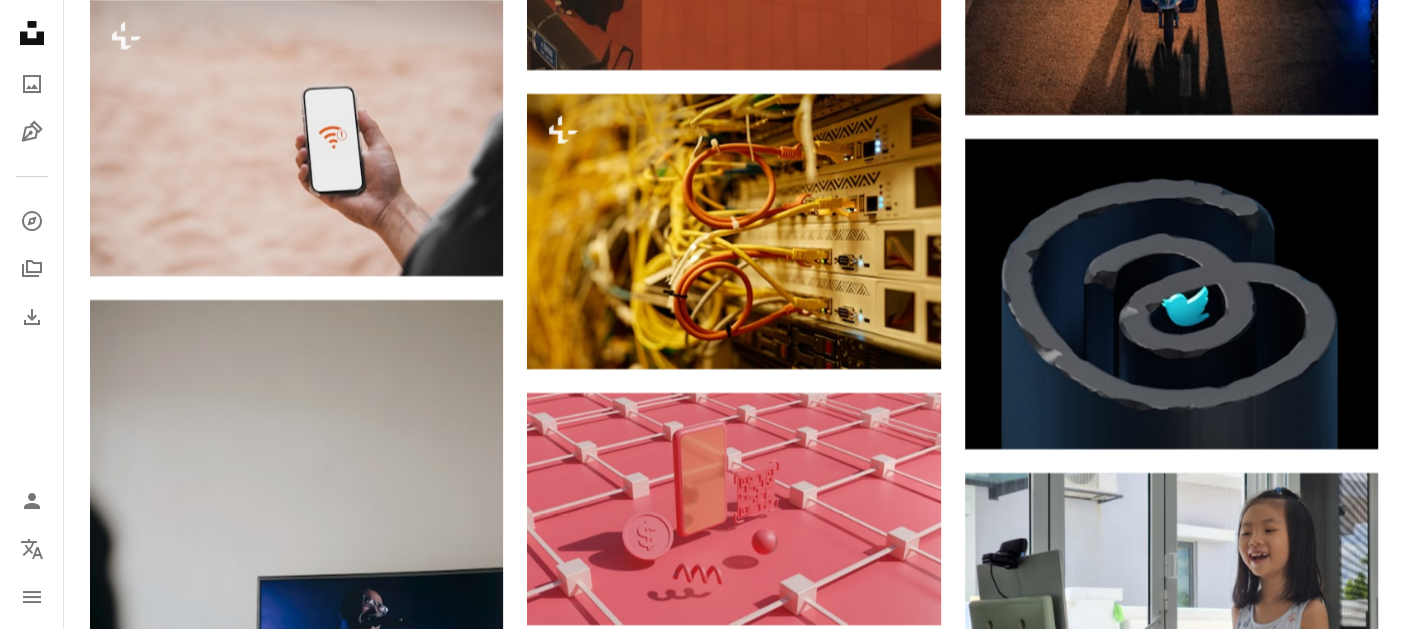 scroll, scrollTop: 30767, scrollLeft: 0, axis: vertical 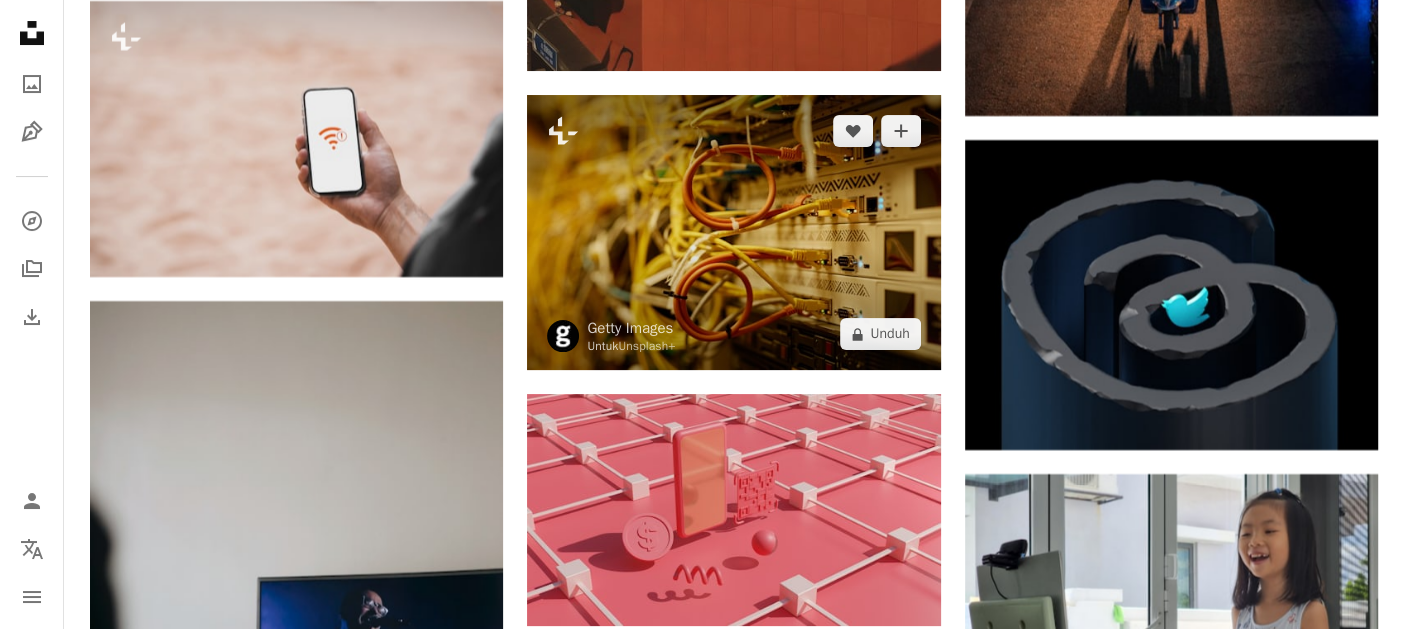 click at bounding box center (733, 232) 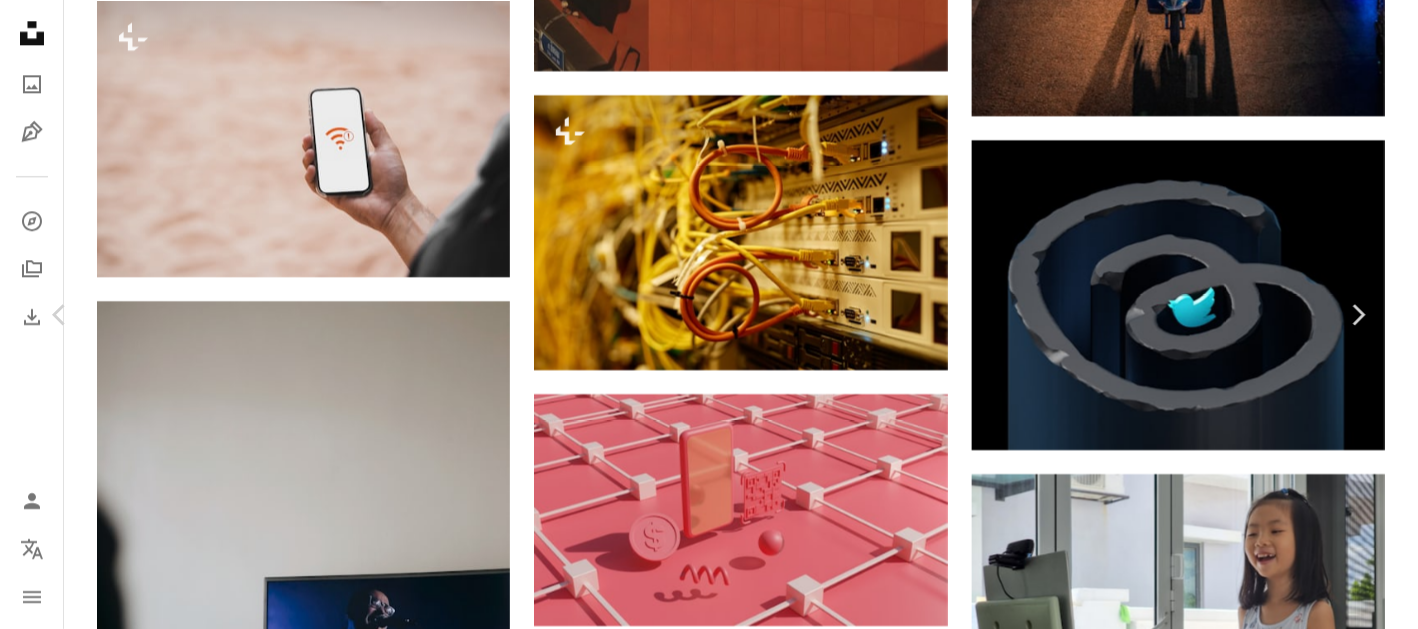 click on "An X shape" at bounding box center (20, 20) 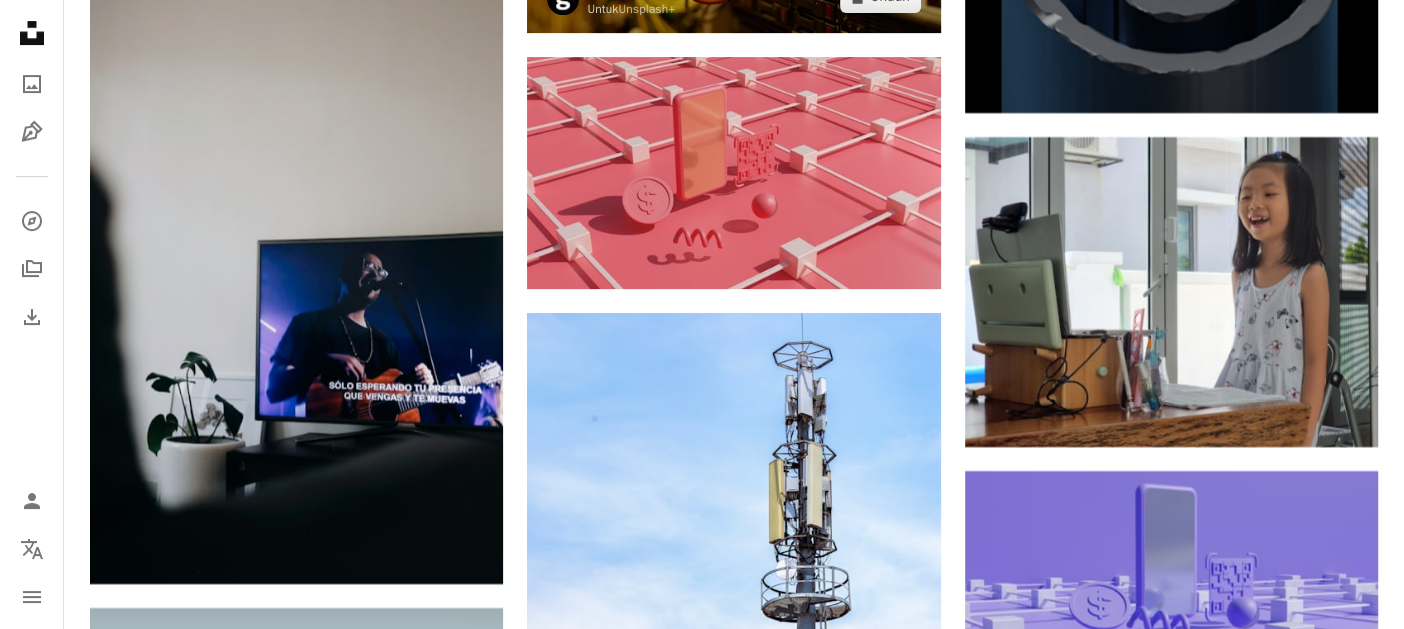 scroll, scrollTop: 31103, scrollLeft: 0, axis: vertical 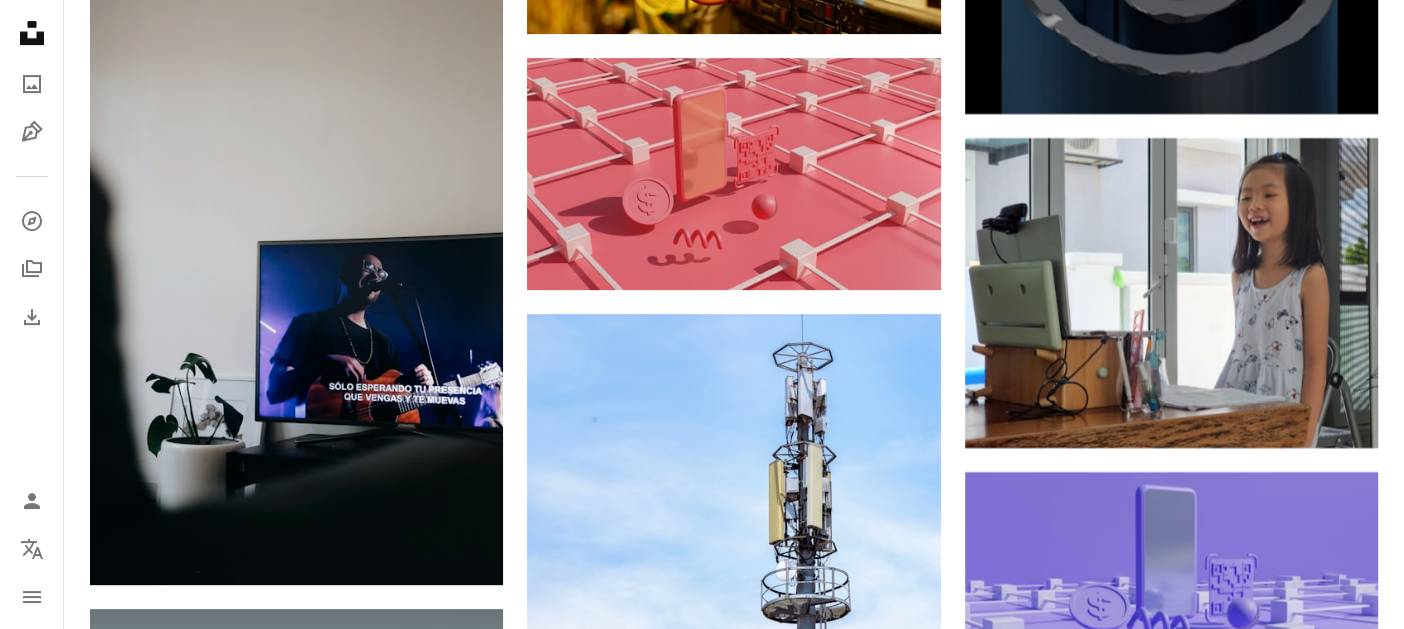 click at bounding box center [296, 750] 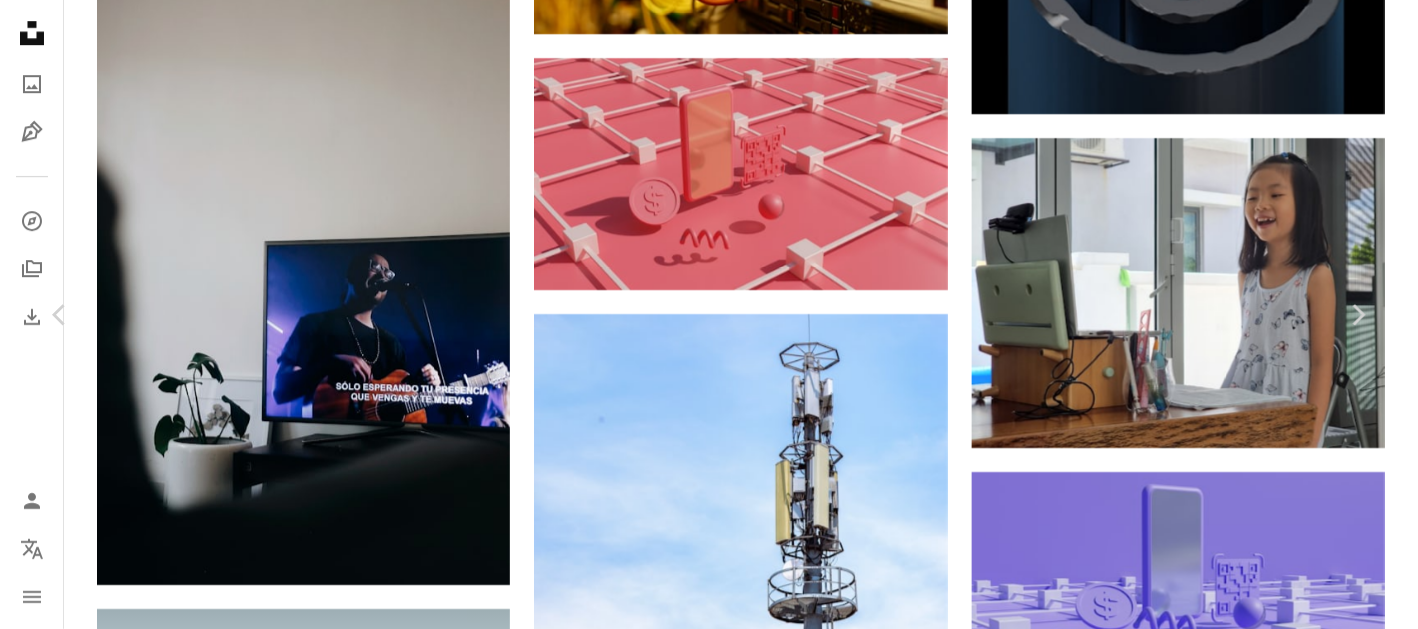 click on "An X shape" at bounding box center [20, 20] 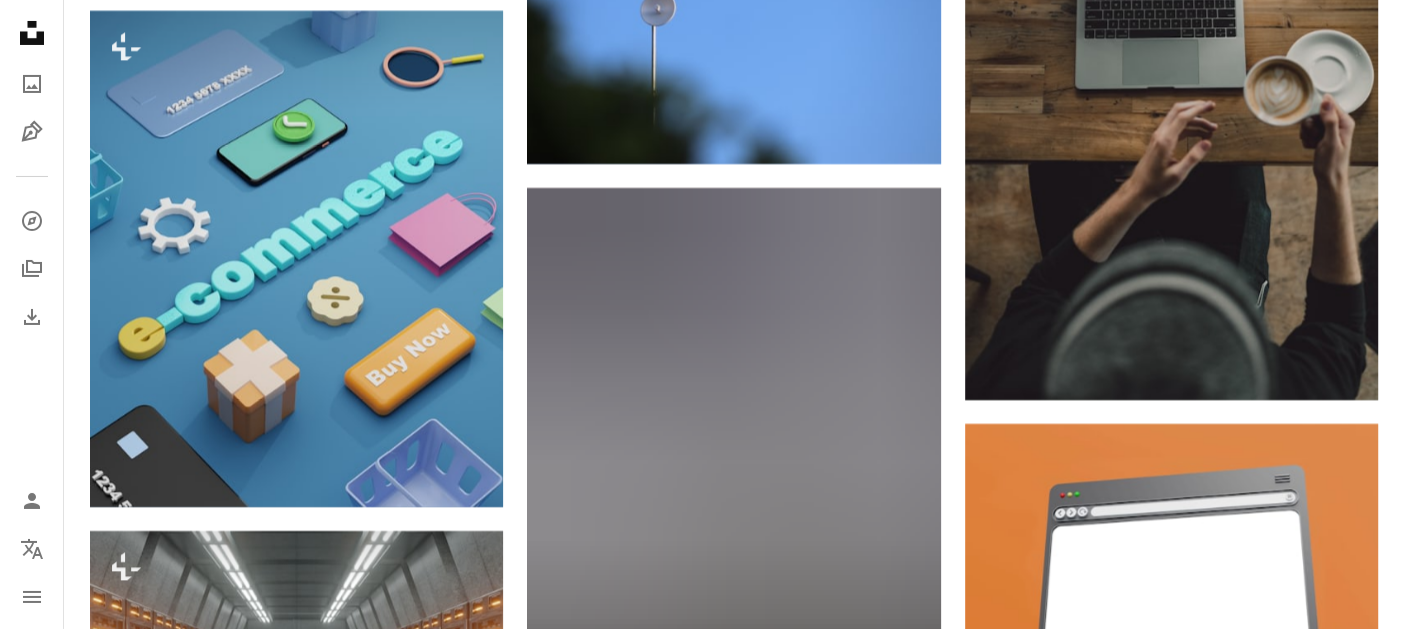 scroll, scrollTop: 37550, scrollLeft: 0, axis: vertical 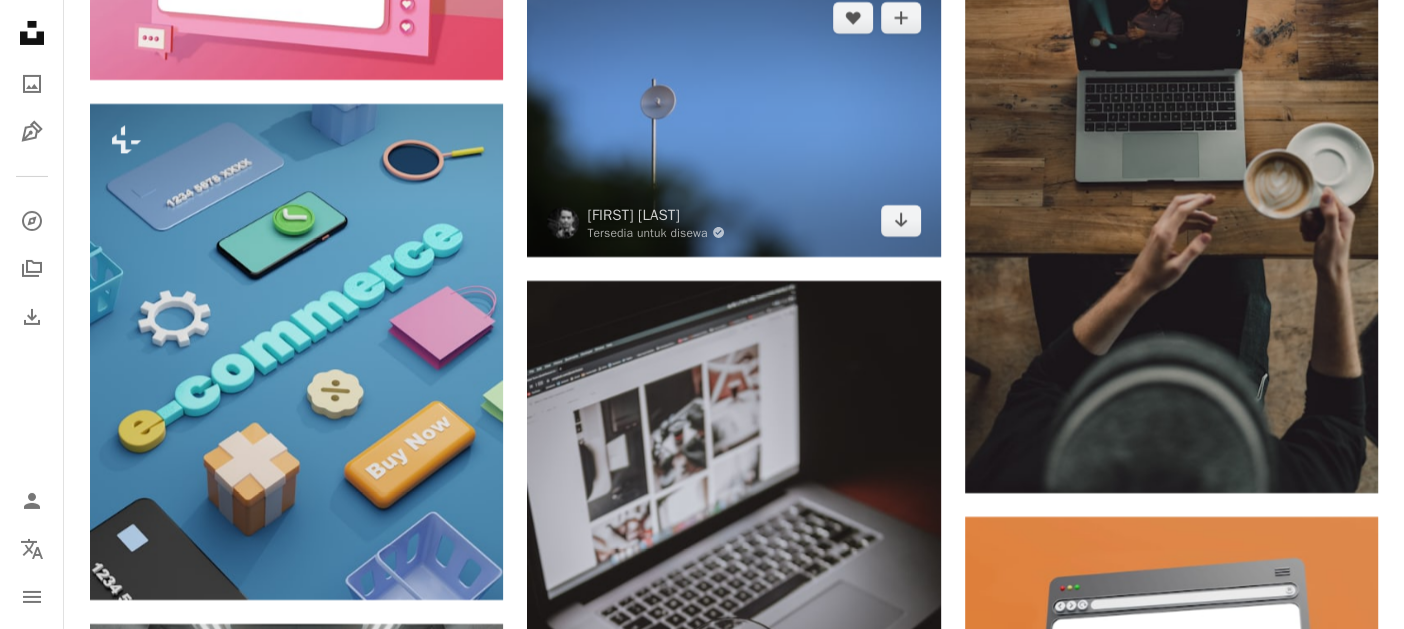 click at bounding box center (733, 119) 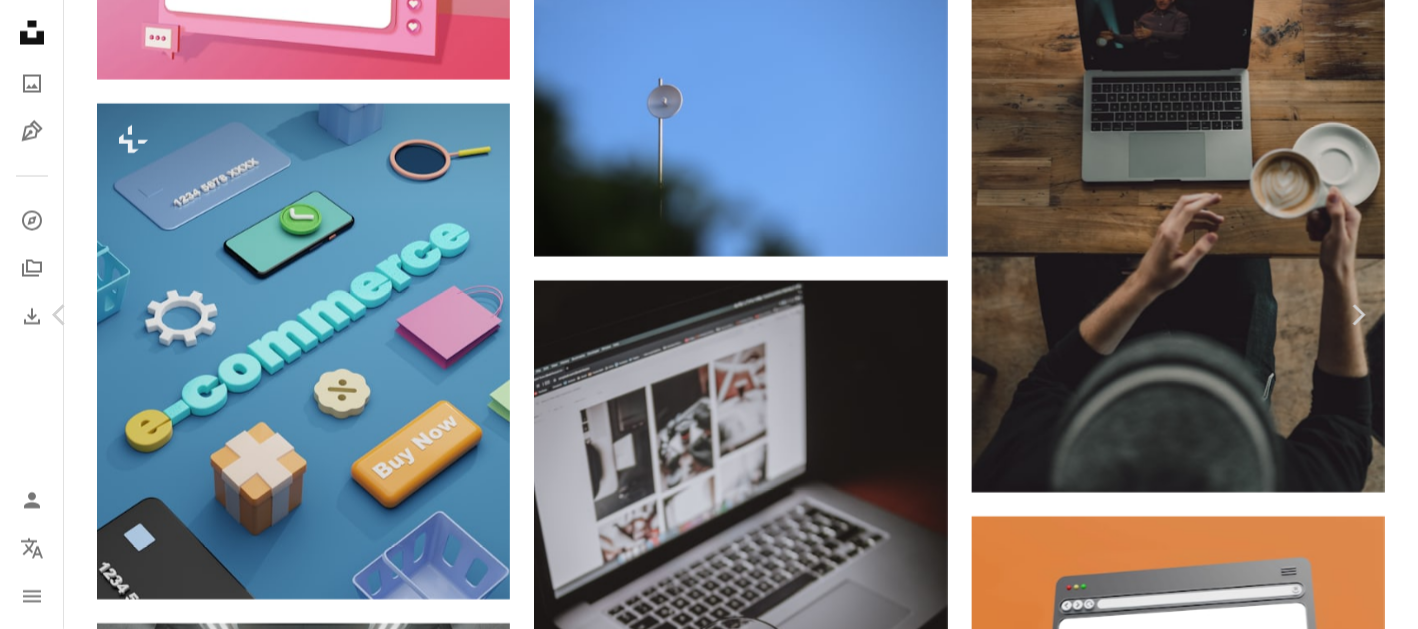 click on "Unduh gratis" at bounding box center [1173, 4820] 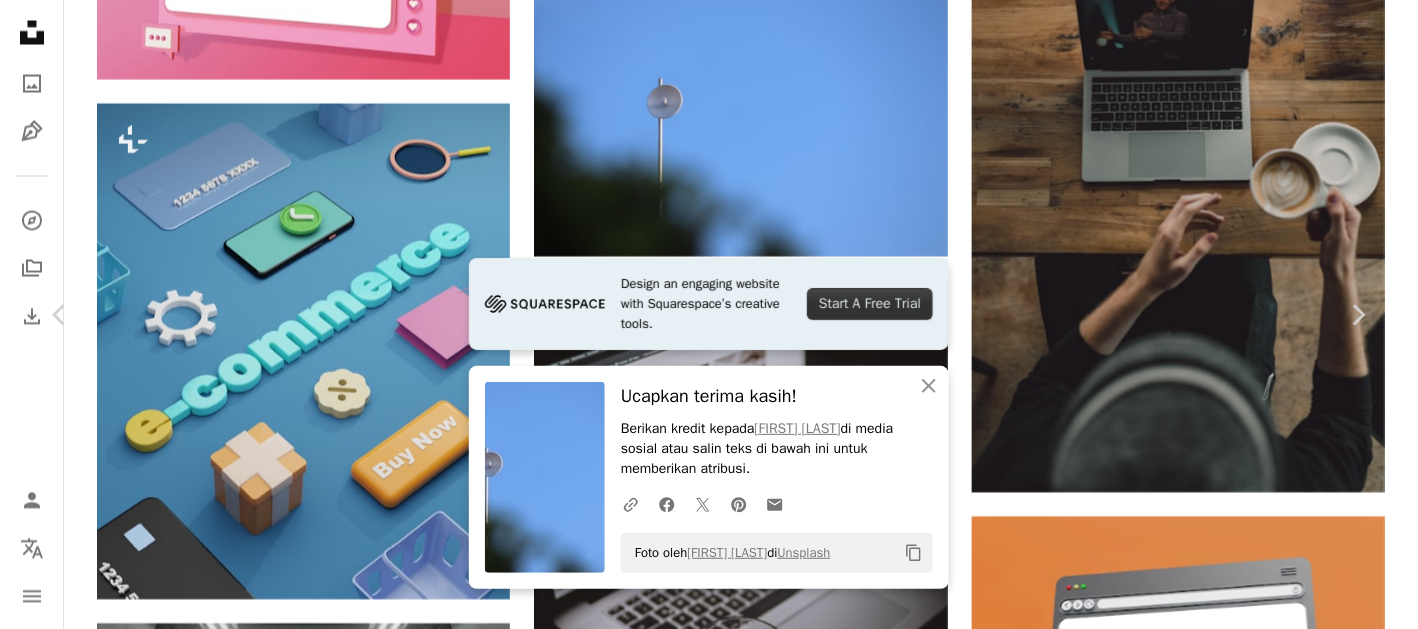 click on "An X shape Chevron left Chevron right Design an engaging website with Squarespace’s creative tools. Start A Free Trial An X shape Tutup Ucapkan terima kasih! Berikan kredit kepada Mufid Majnun di media sosial atau salin teks di bawah ini untuk memberikan atribusi. A URL sharing icon (chains) Facebook icon X (formerly Twitter) icon Pinterest icon An envelope Foto oleh Mufid Majnun di Unsplash Copy content Mufid Majnun Tersedia untuk disewa A checkmark inside of a circle A heart A plus sign Edit gambar Plus sign for Unsplash+ Unduh gratis Chevron down Zoom in Tampilan 146.582 Unduhan 237 A forward-right arrow Bagikan Info icon Info More Actions Calendar outlined Dipublikasikan pada [DAY] [MONTH] [YEAR] Camera Canon, EOS 800D Safety Gratis digunakan di bawah Lisensi Unsplash Wallpaper latar Teknologi Internet Jaringan Telekomunikasi Koneksi Internet binatang biru burung asap Luar Terbang Langit biru Gambar Creative Commons Telusuri gambar premium terkait di iStock | Hemat 20% dengan kode UNSPLASH20" at bounding box center [709, 5087] 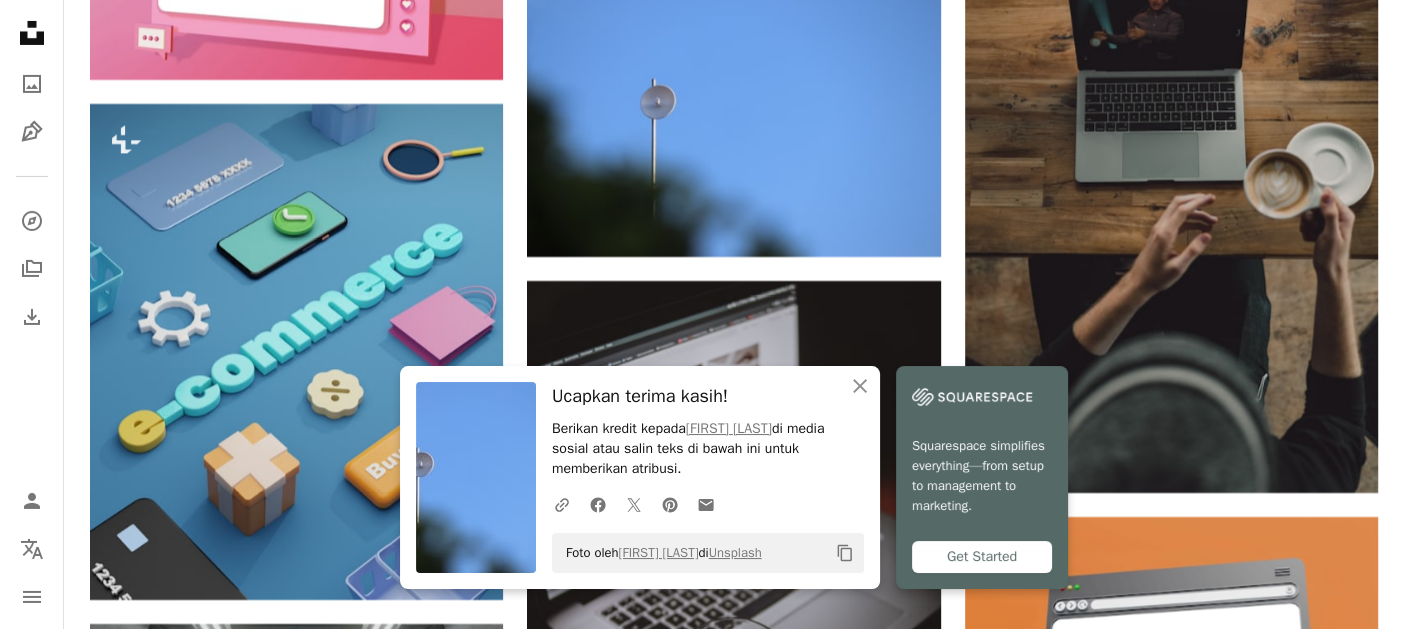 scroll, scrollTop: 37793, scrollLeft: 0, axis: vertical 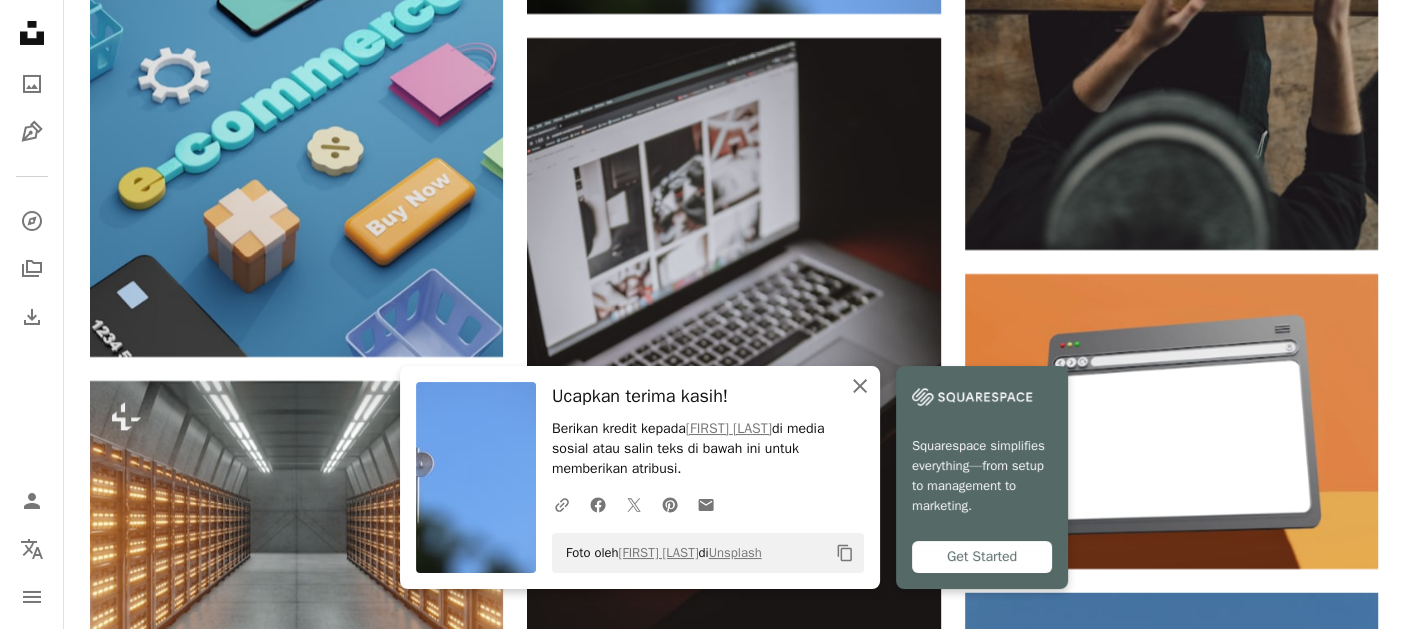 click on "An X shape" 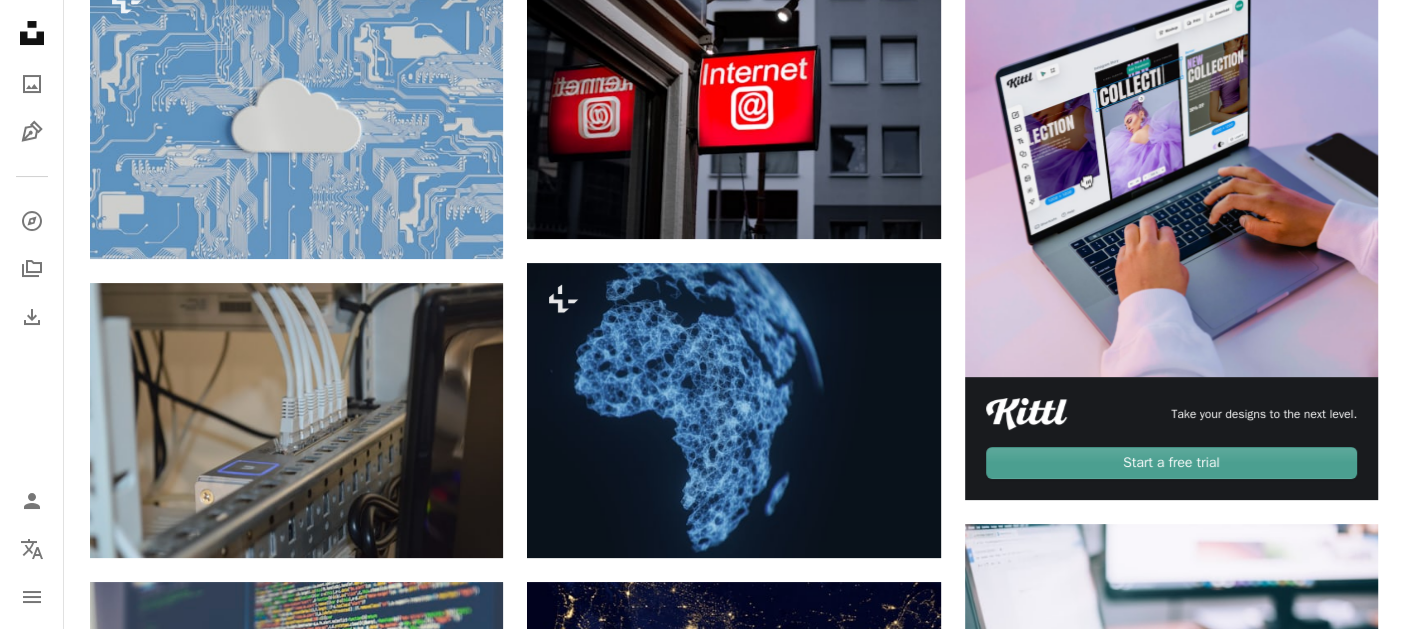 scroll, scrollTop: 311, scrollLeft: 0, axis: vertical 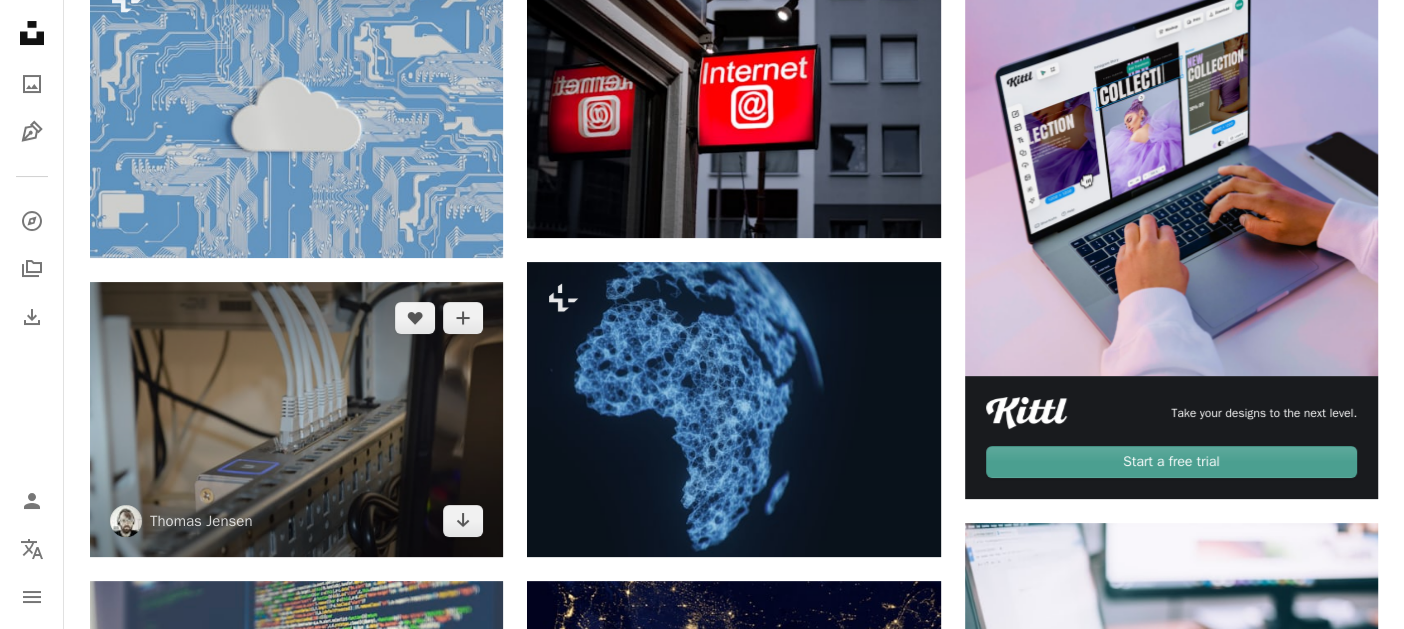click at bounding box center (296, 419) 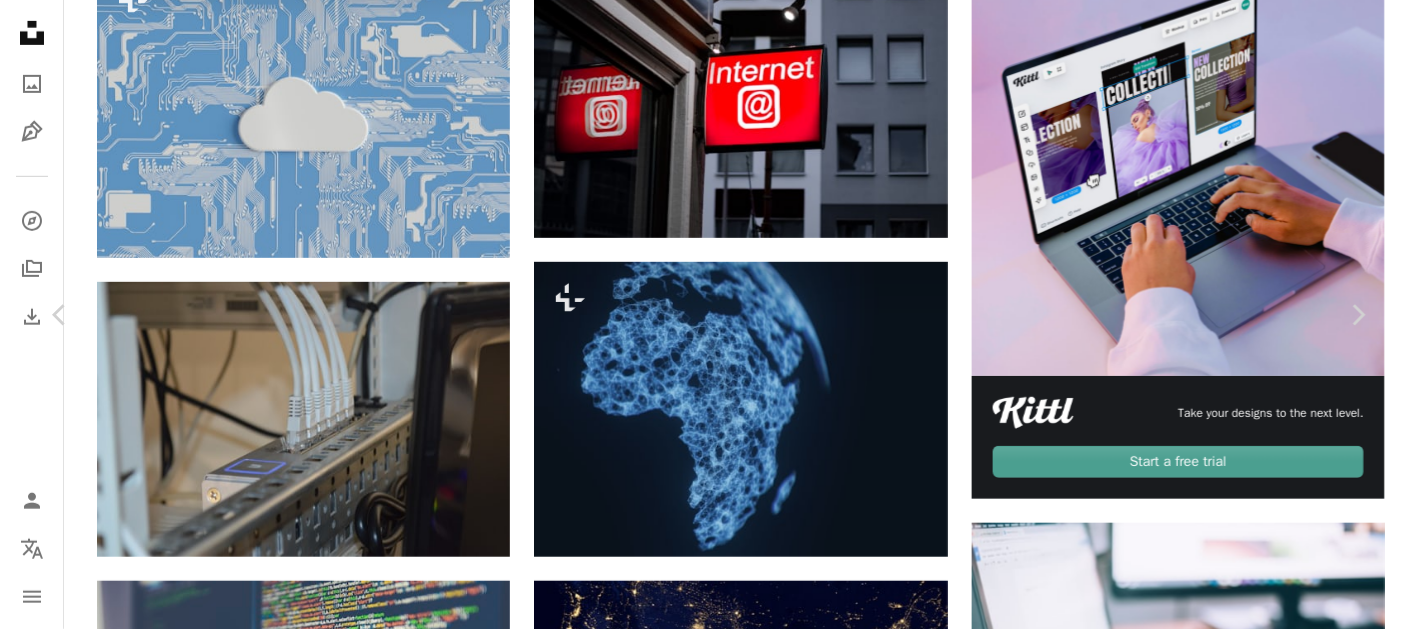 click on "Unduh gratis" at bounding box center [1173, 49639] 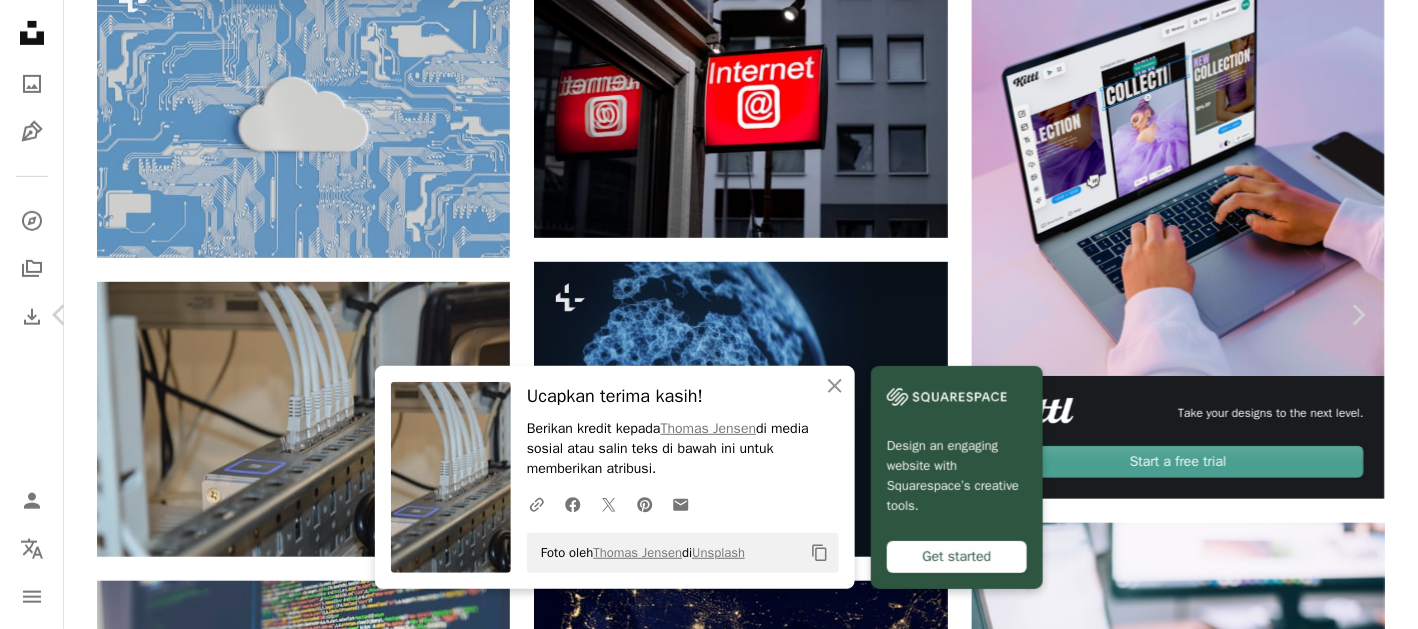 click on "An X shape" at bounding box center [20, 20] 